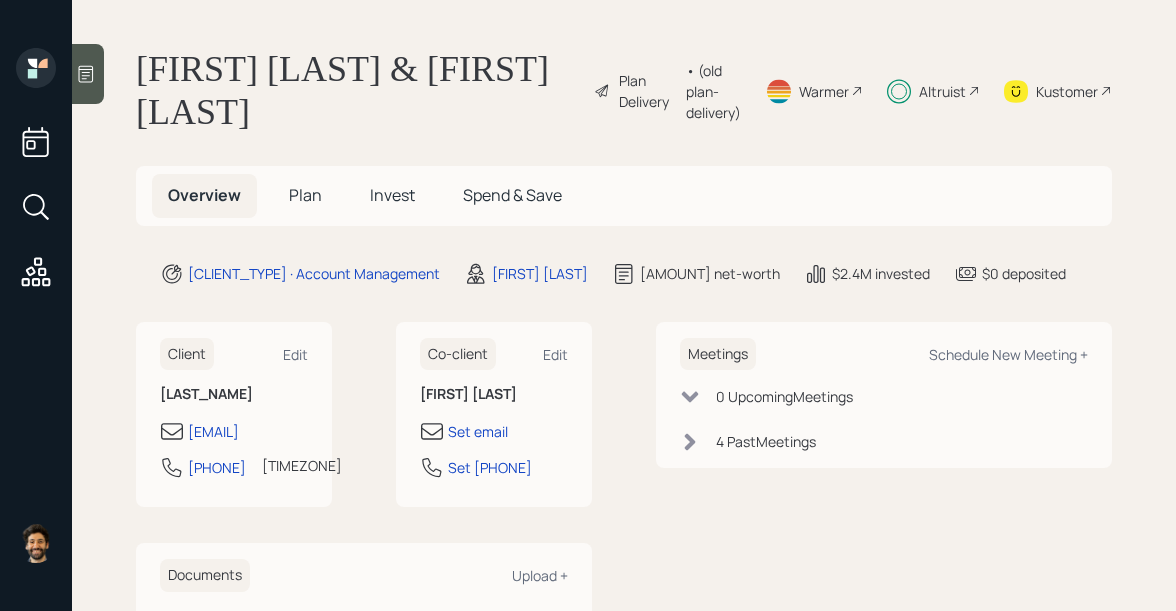 scroll, scrollTop: 0, scrollLeft: 0, axis: both 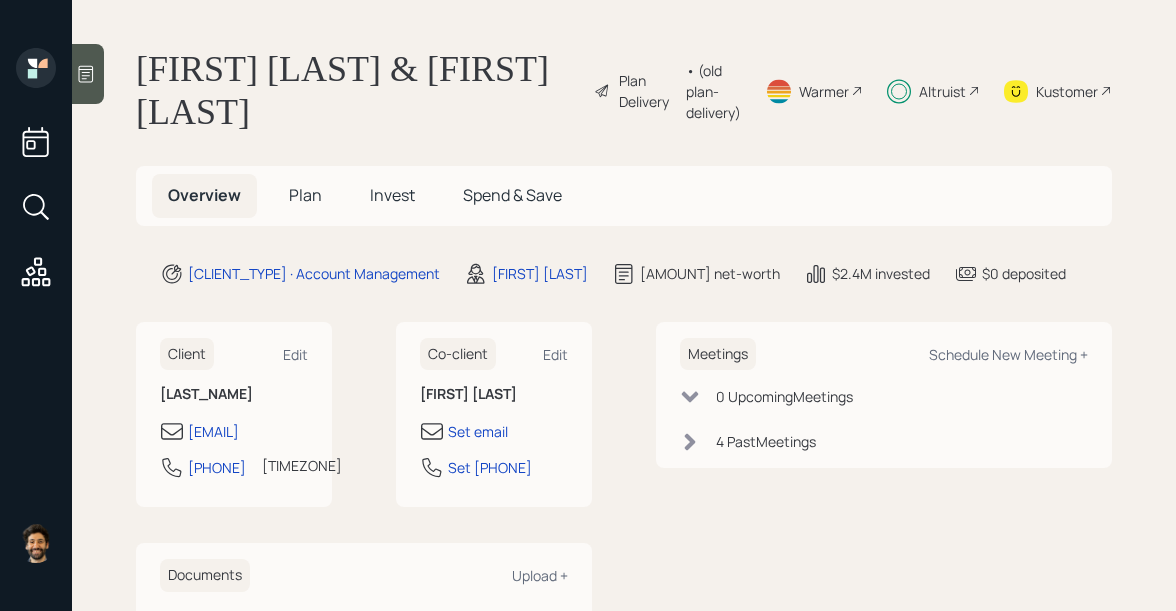 click on "Invest" at bounding box center (305, 195) 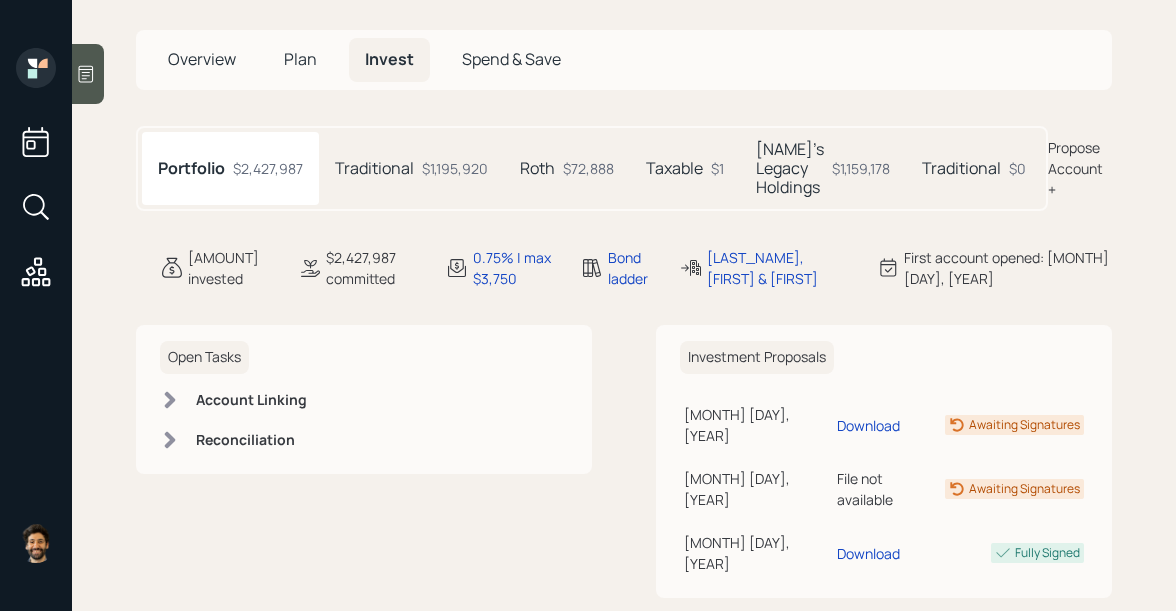 scroll, scrollTop: 110, scrollLeft: 0, axis: vertical 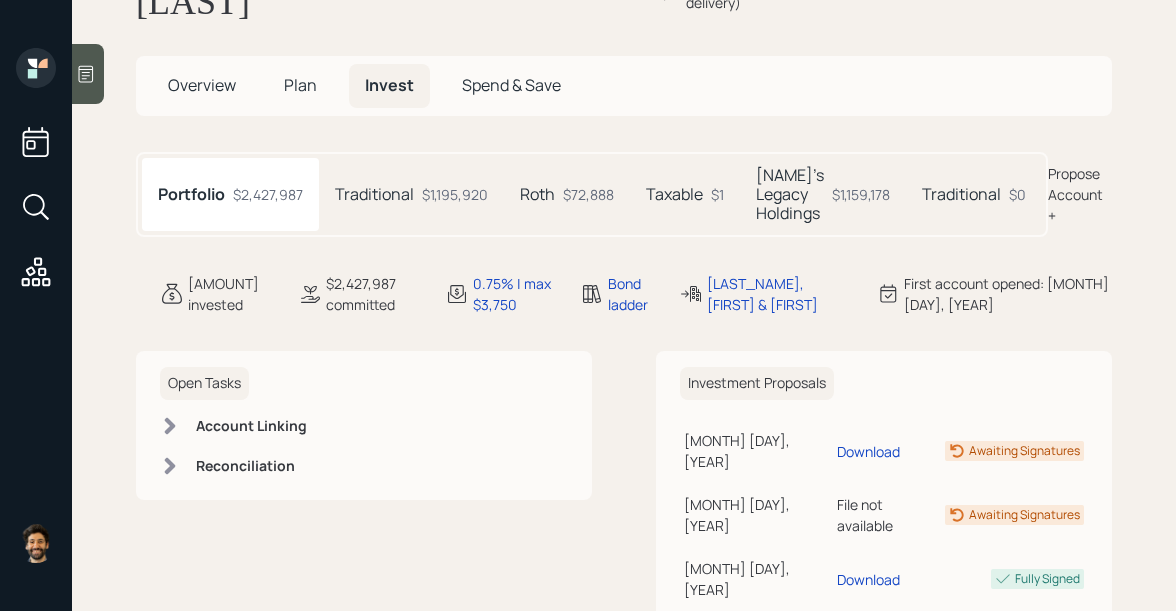 click on "Traditional" at bounding box center [374, 194] 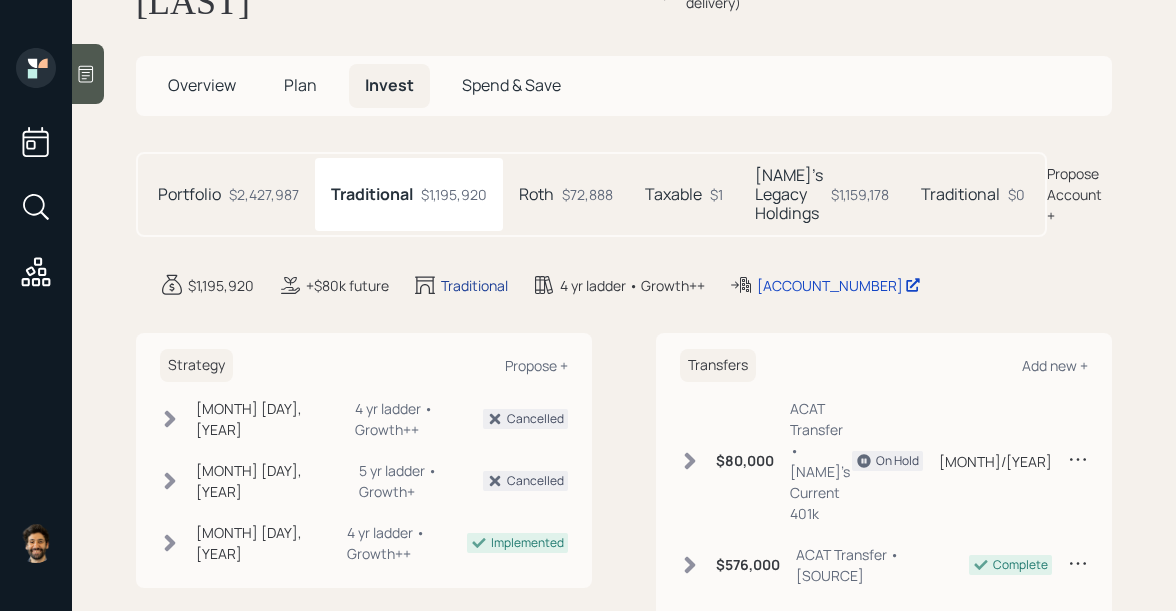 scroll, scrollTop: 370, scrollLeft: 0, axis: vertical 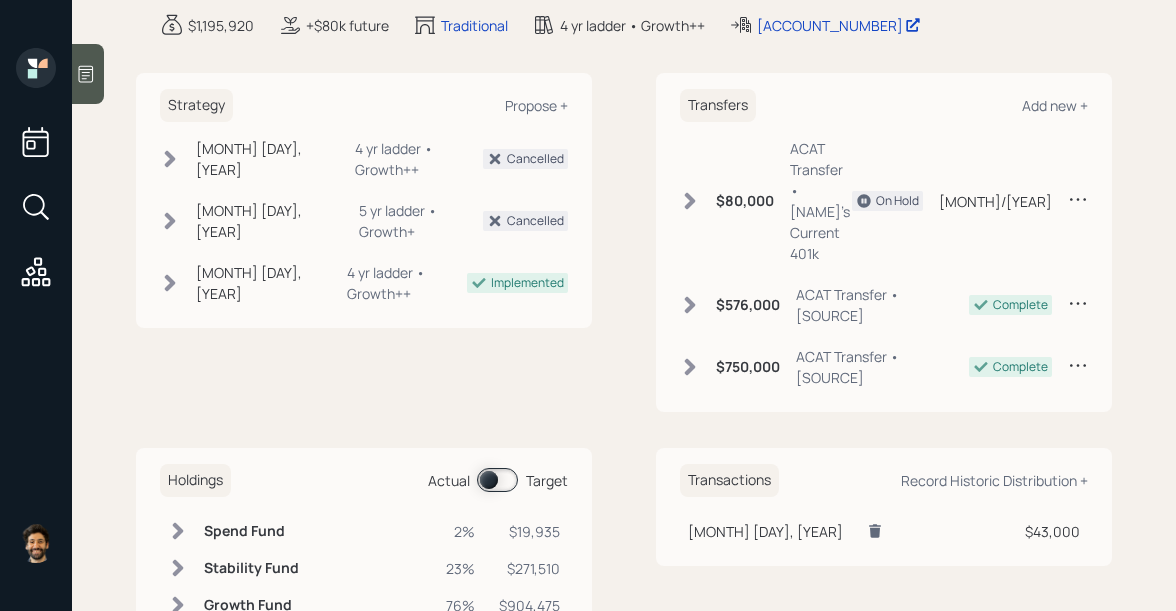 click at bounding box center (497, 480) 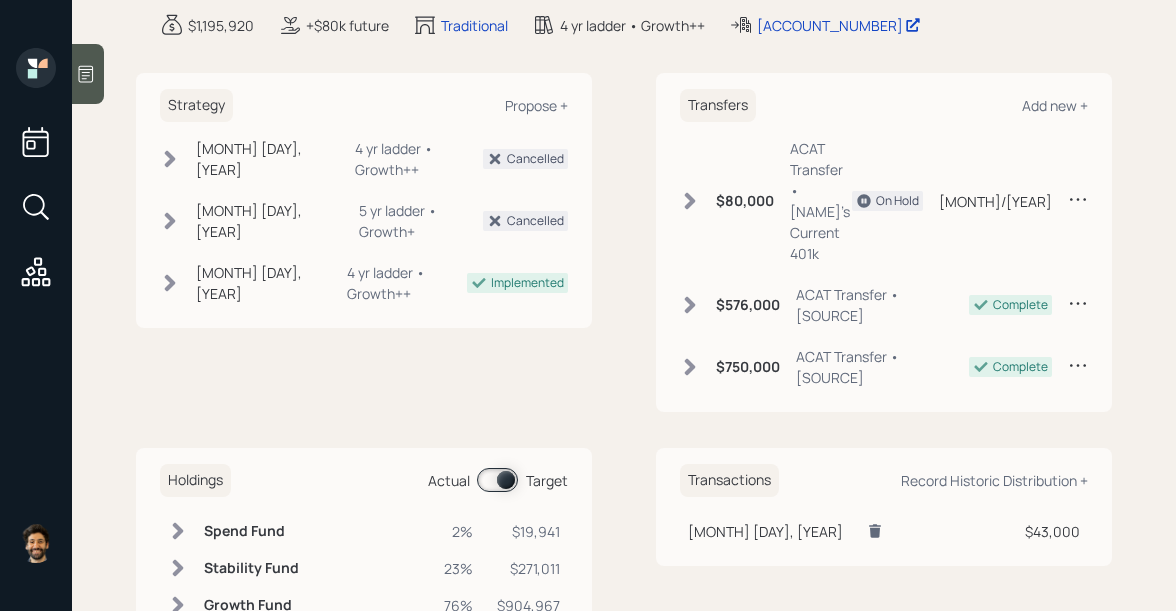 click at bounding box center (497, 480) 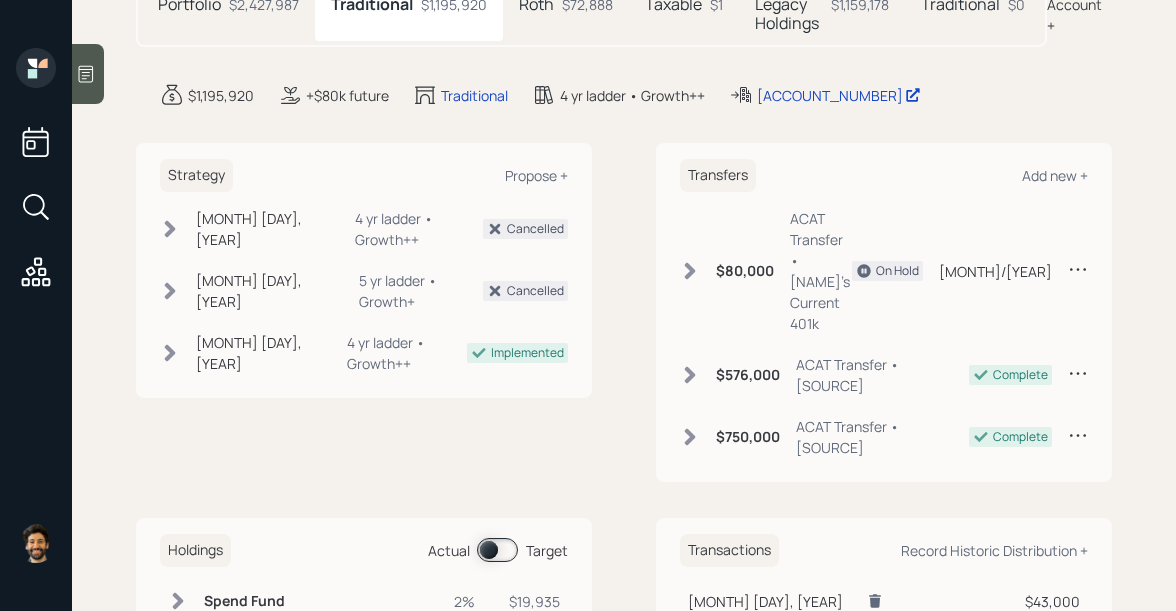 scroll, scrollTop: 123, scrollLeft: 0, axis: vertical 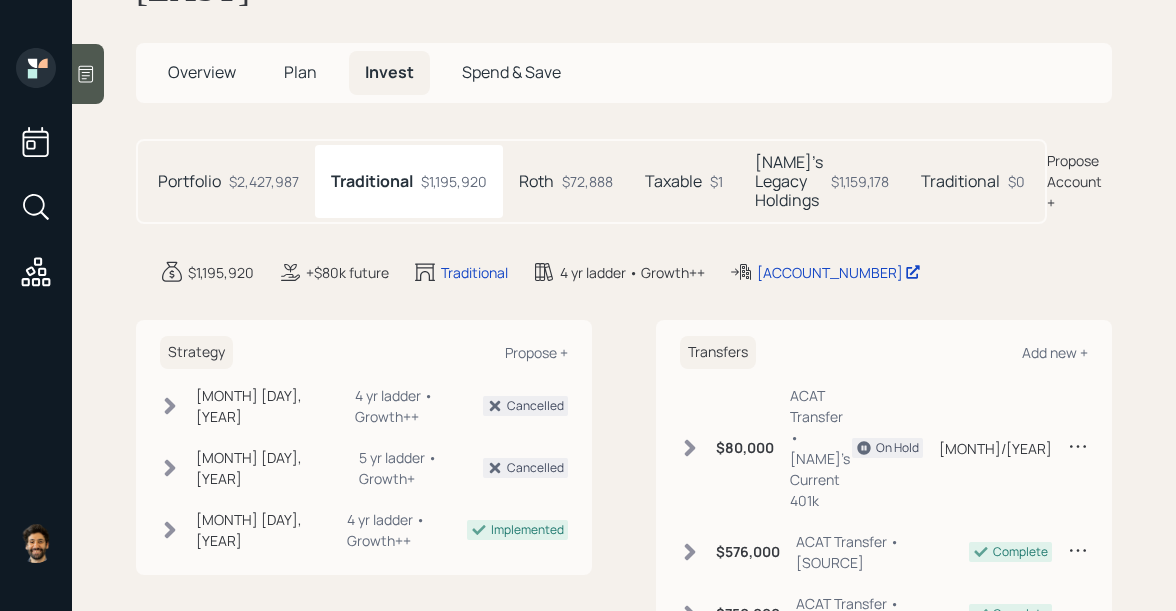 click on "[NAME]'s Legacy Holdings" at bounding box center (189, 181) 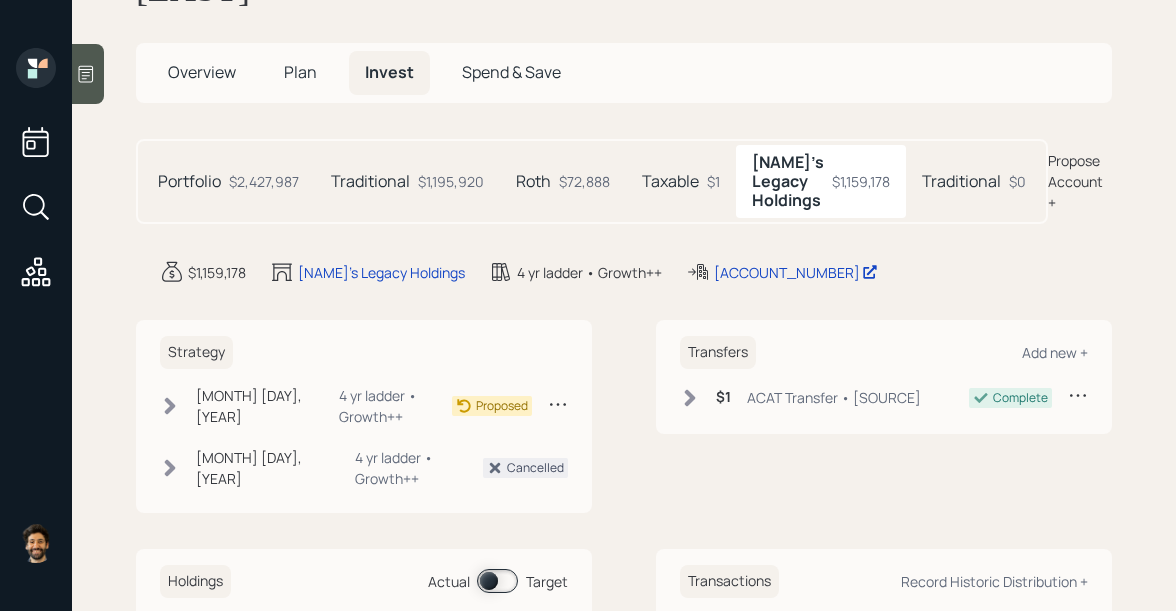 scroll, scrollTop: 299, scrollLeft: 0, axis: vertical 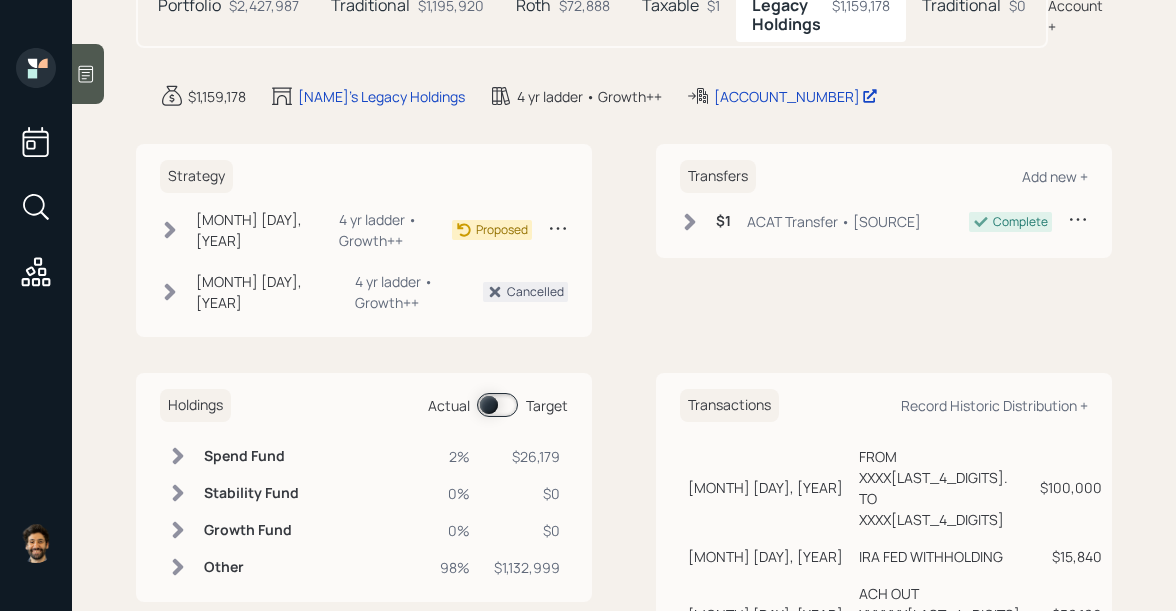 click at bounding box center (497, 405) 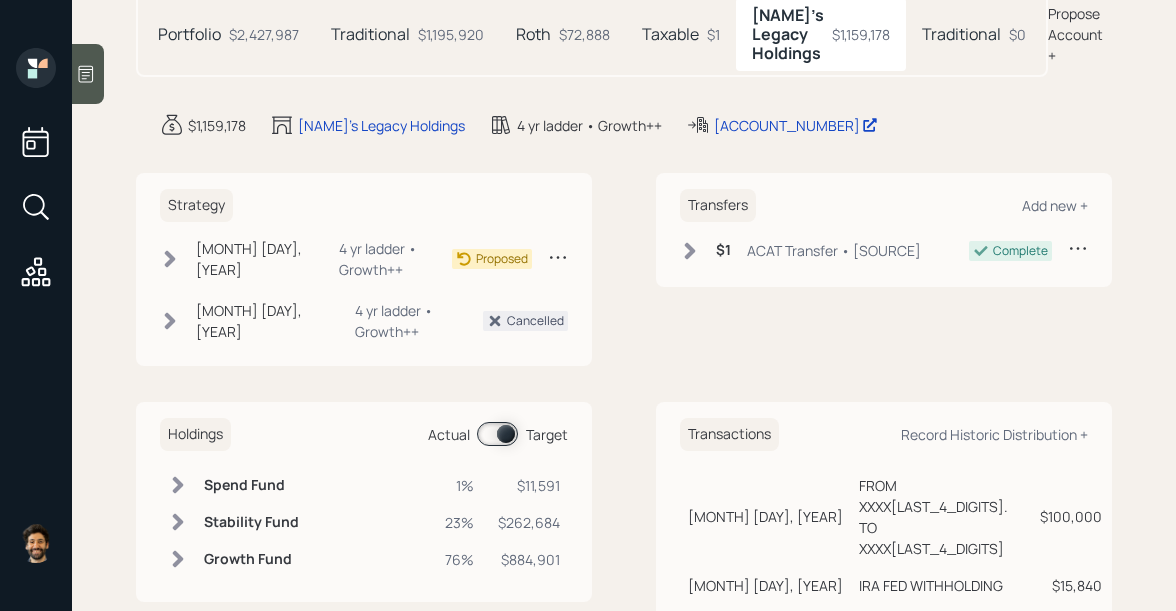 click at bounding box center [497, 434] 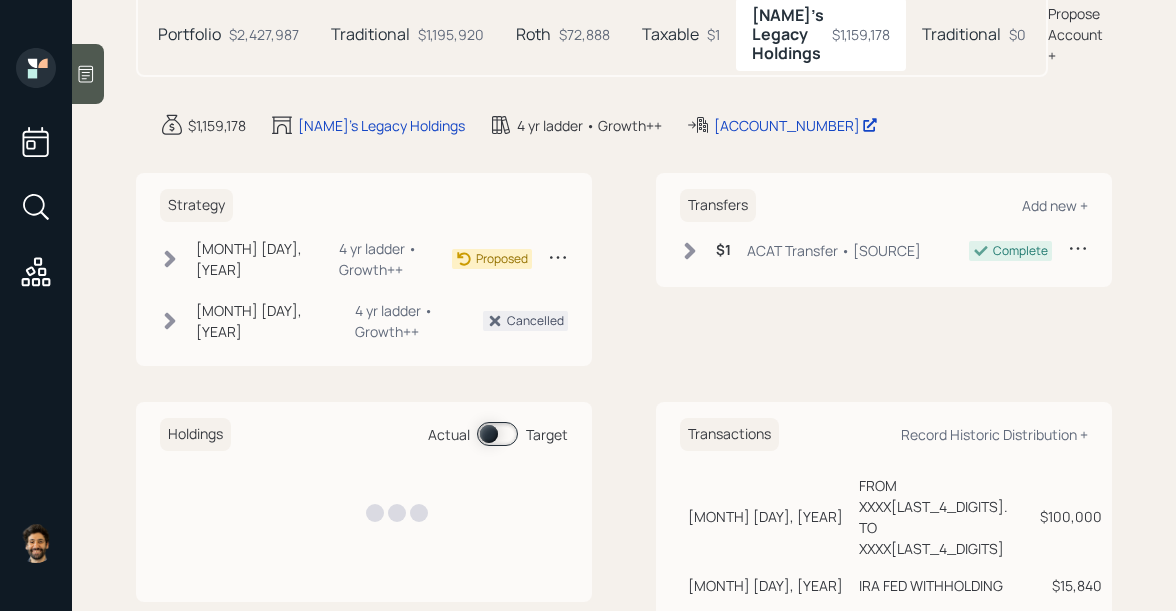 scroll, scrollTop: 299, scrollLeft: 0, axis: vertical 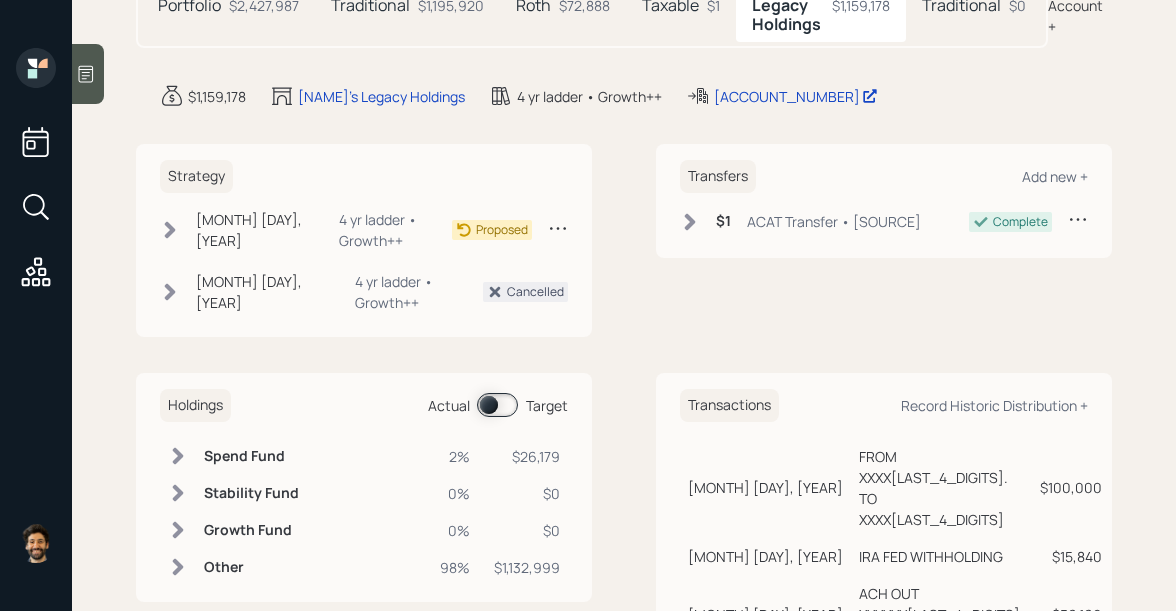 click at bounding box center [178, 456] 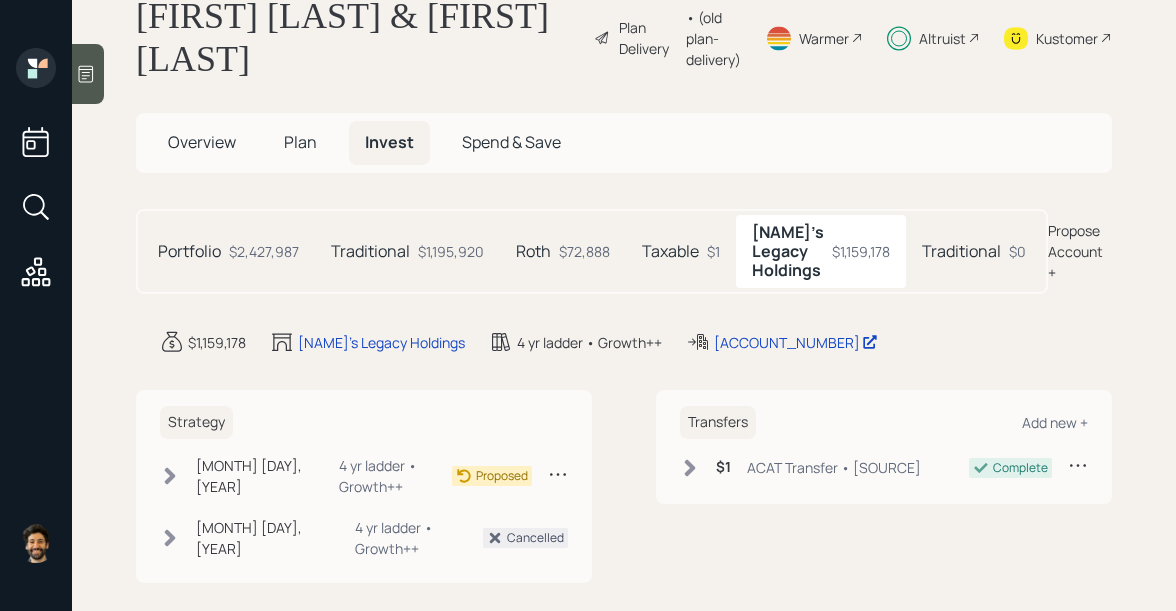 scroll, scrollTop: 33, scrollLeft: 0, axis: vertical 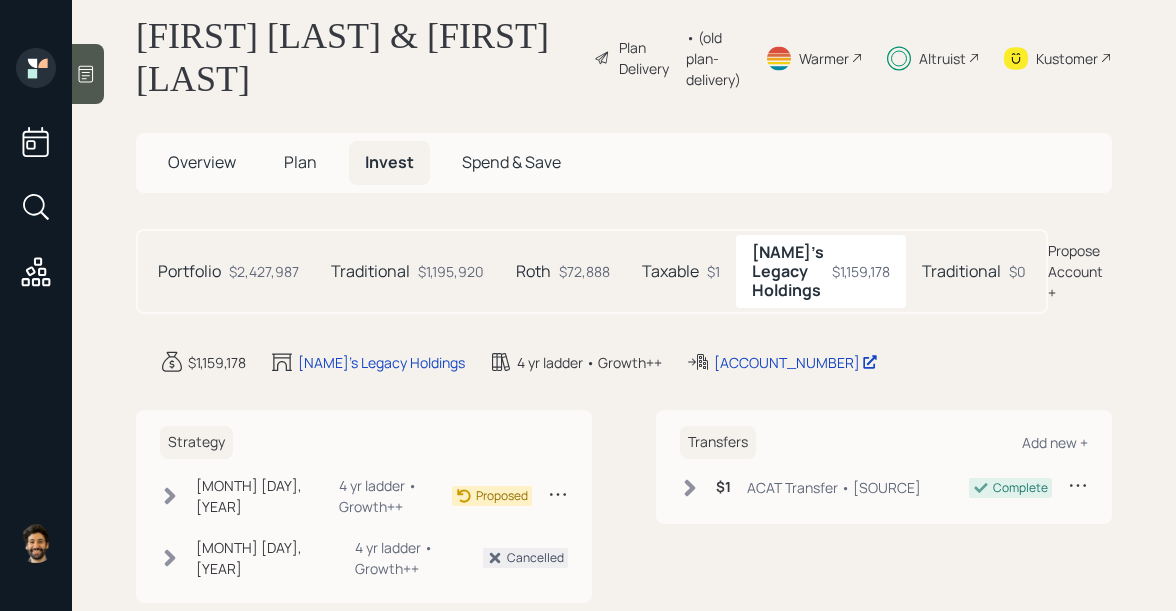 click on "Traditional" at bounding box center (189, 271) 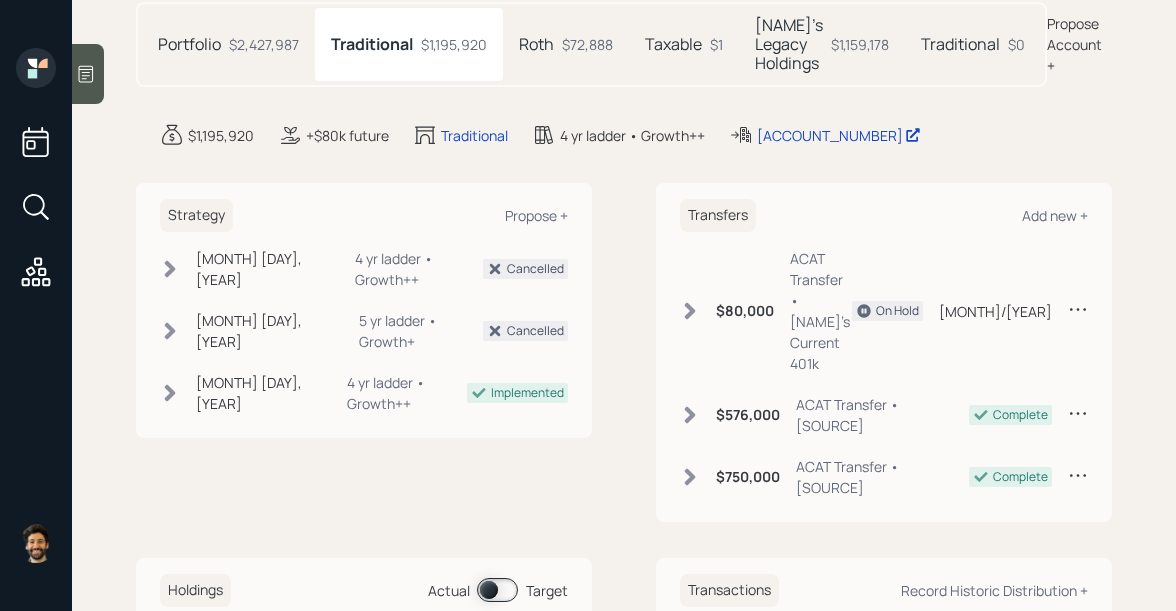scroll, scrollTop: 229, scrollLeft: 0, axis: vertical 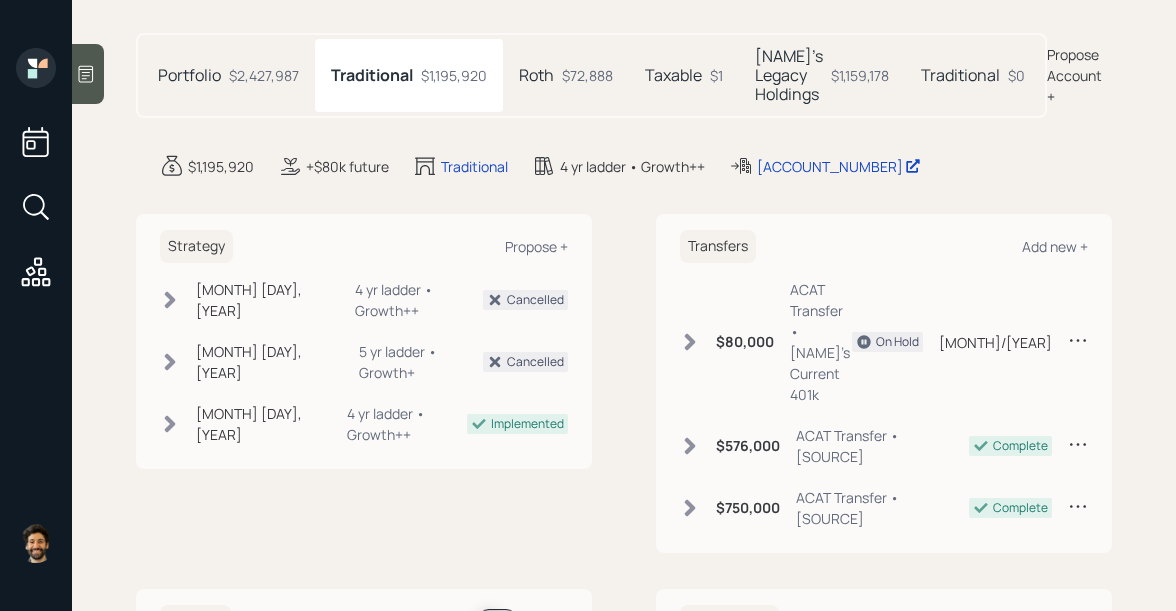 click on "$1,159,178" at bounding box center (264, 75) 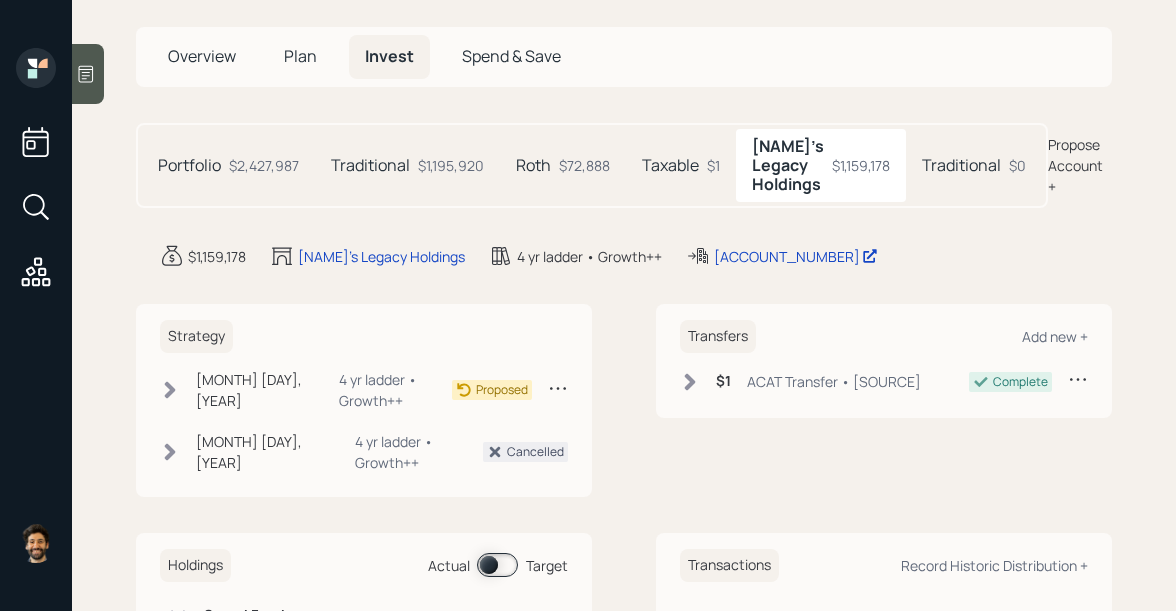 scroll, scrollTop: 82, scrollLeft: 0, axis: vertical 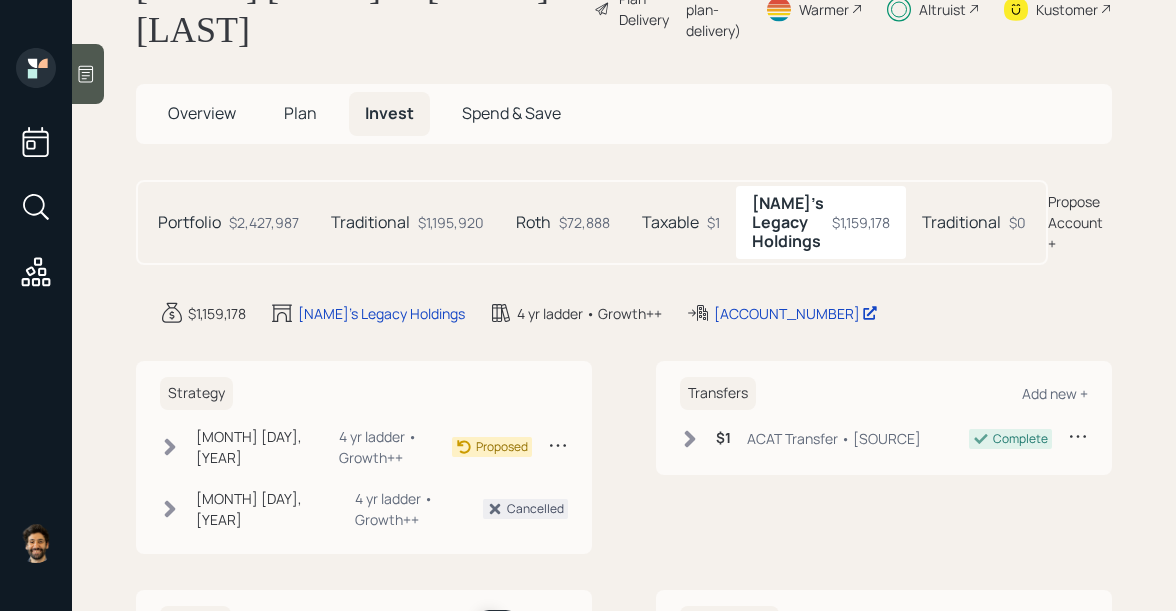 click on "Traditional [AMOUNT]" at bounding box center (407, 223) 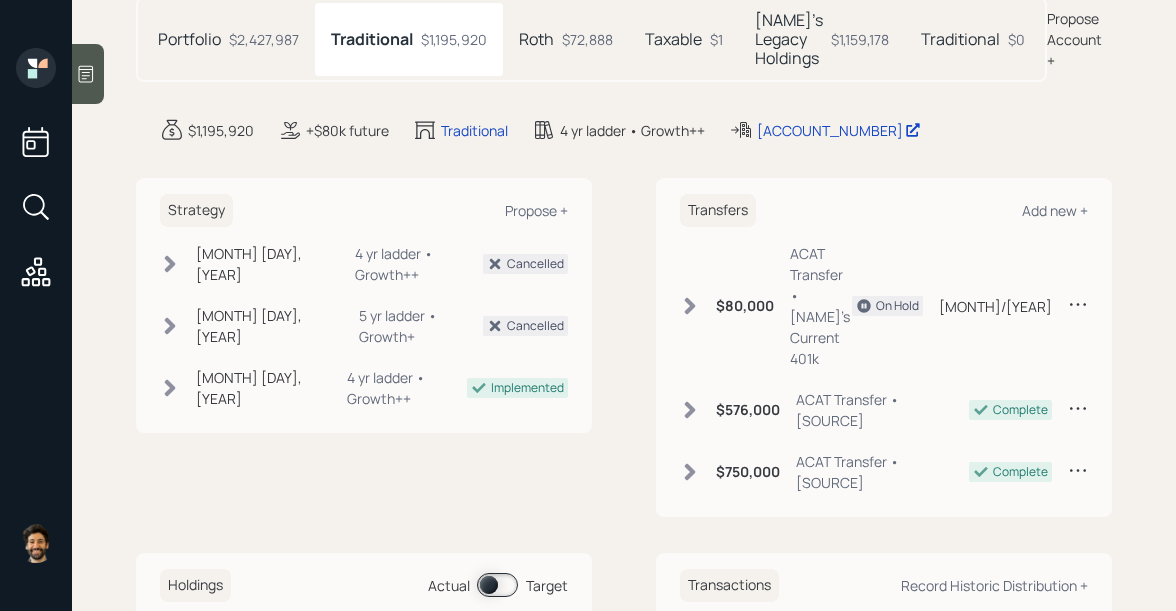 scroll, scrollTop: 395, scrollLeft: 0, axis: vertical 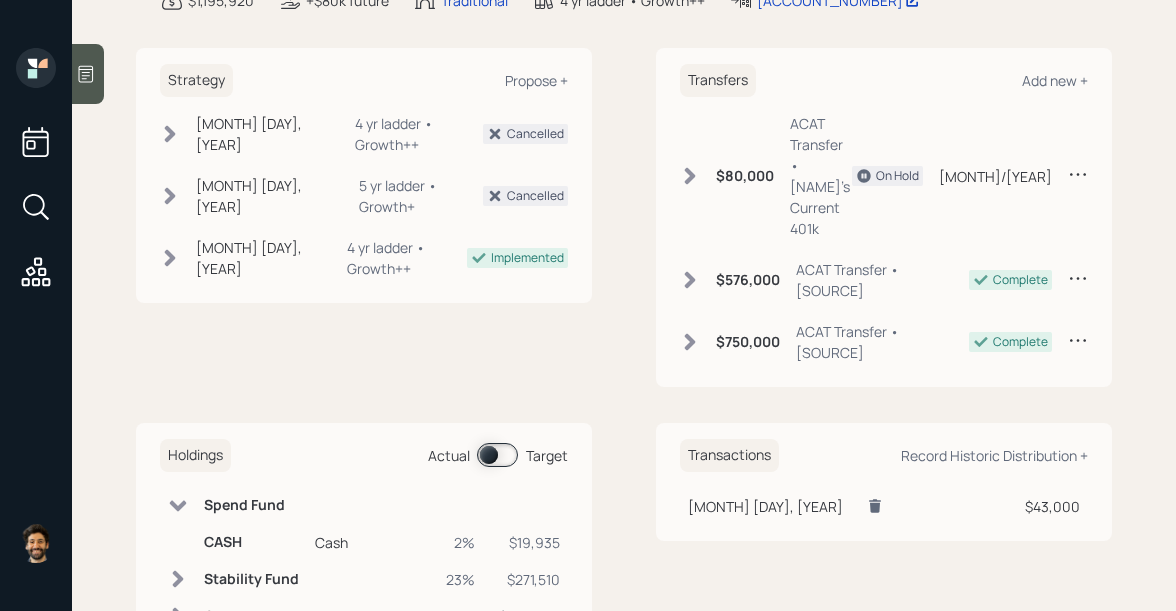 click at bounding box center [178, 506] 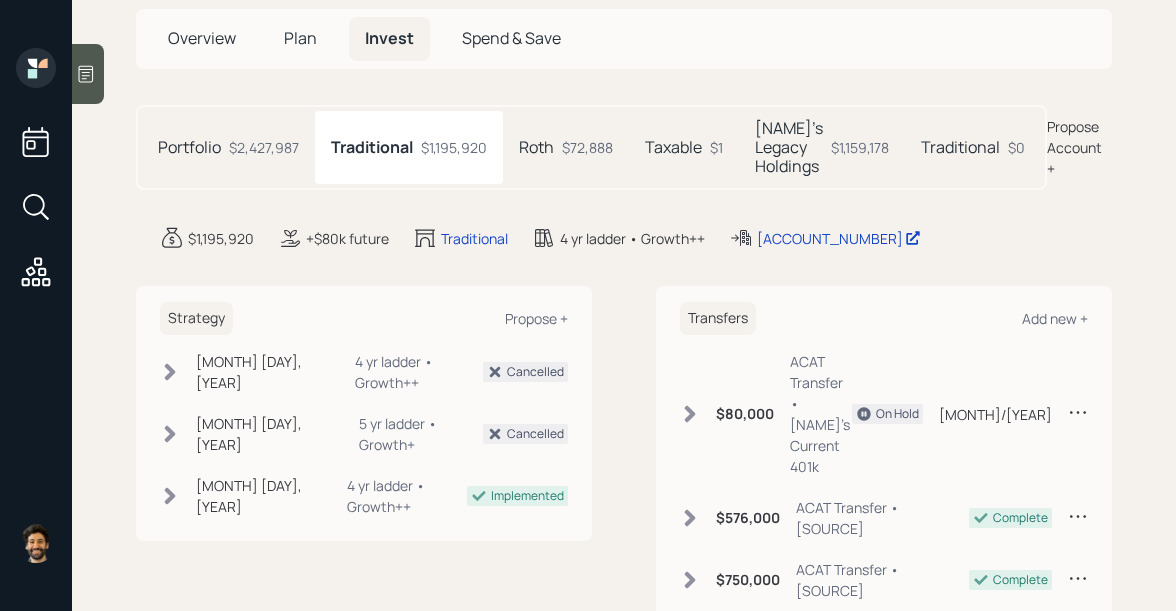 scroll, scrollTop: 0, scrollLeft: 0, axis: both 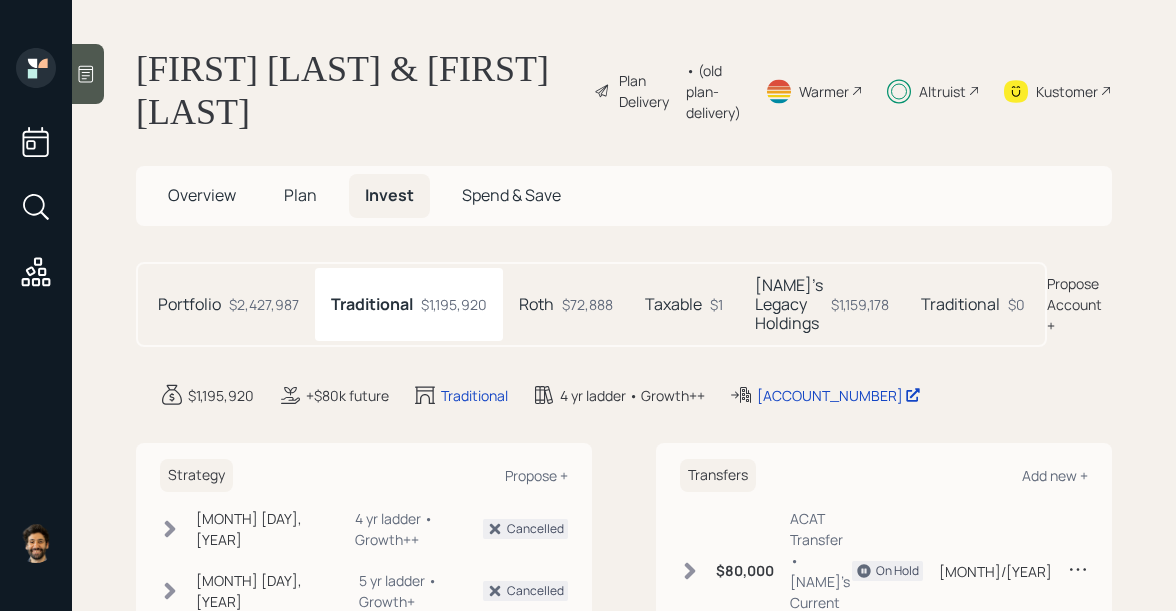 click on "• (old plan-delivery)" at bounding box center (713, 91) 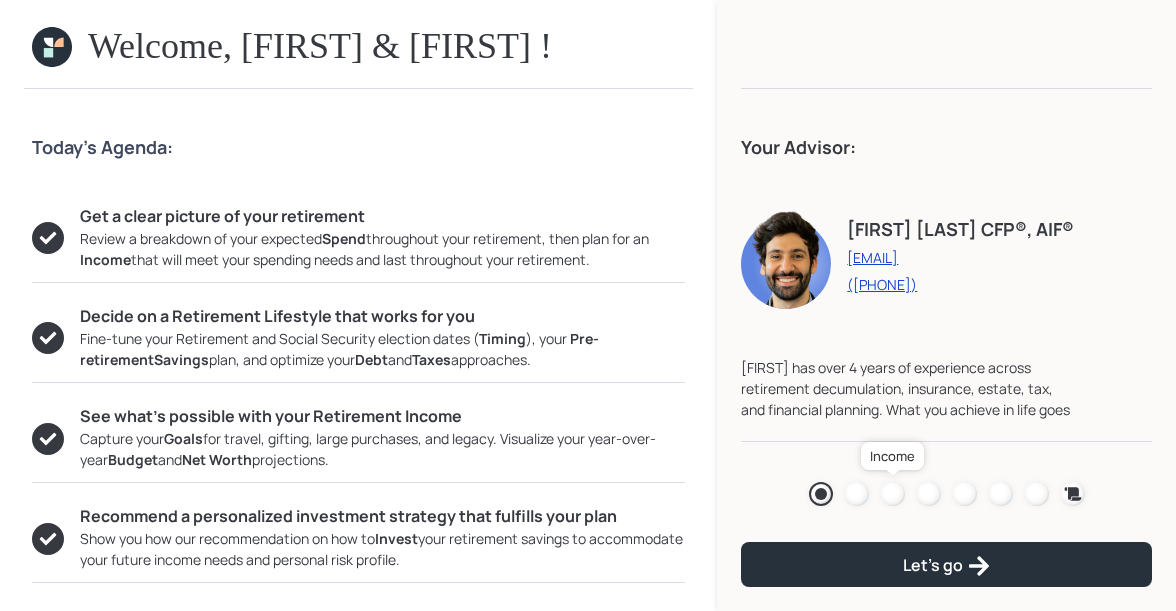 click at bounding box center [893, 494] 